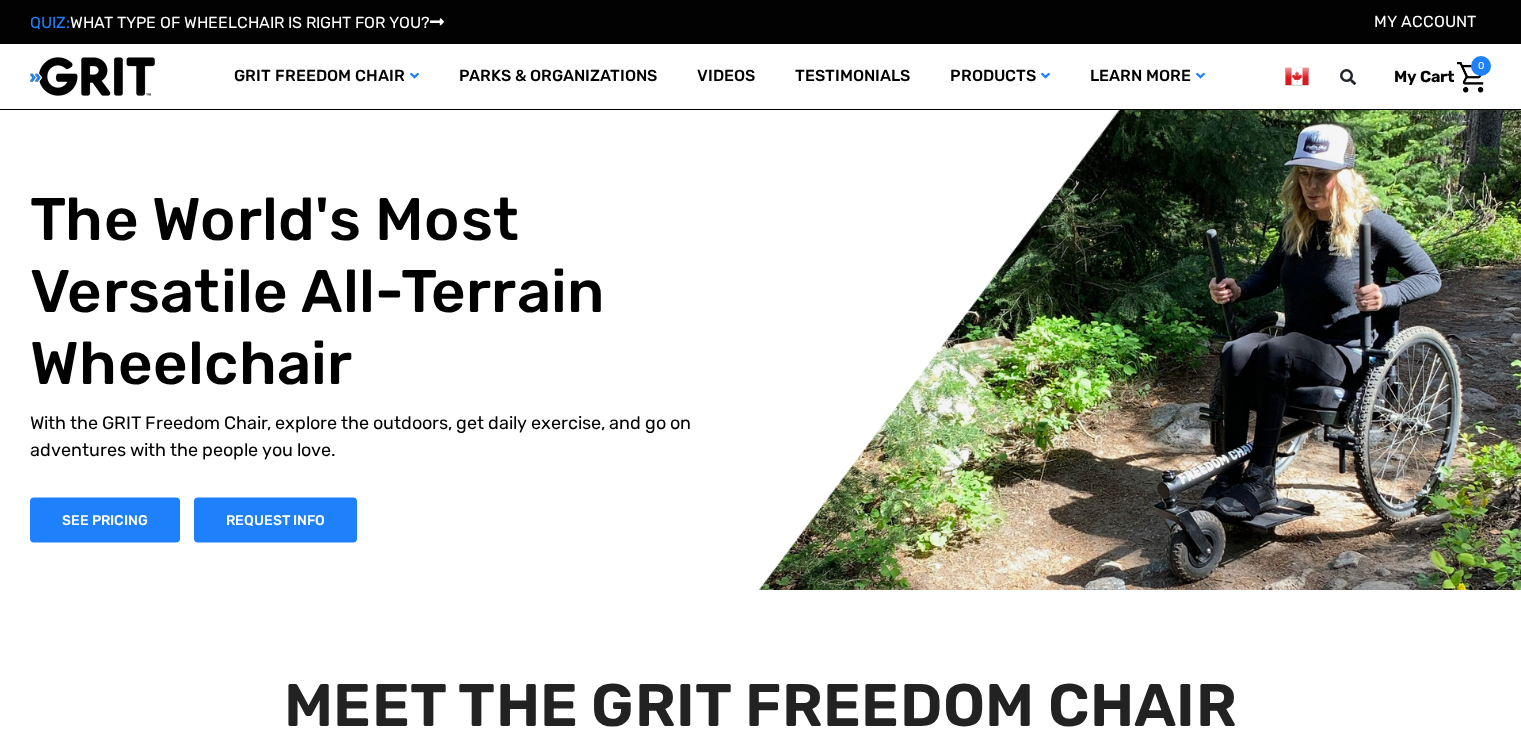 scroll, scrollTop: 0, scrollLeft: 0, axis: both 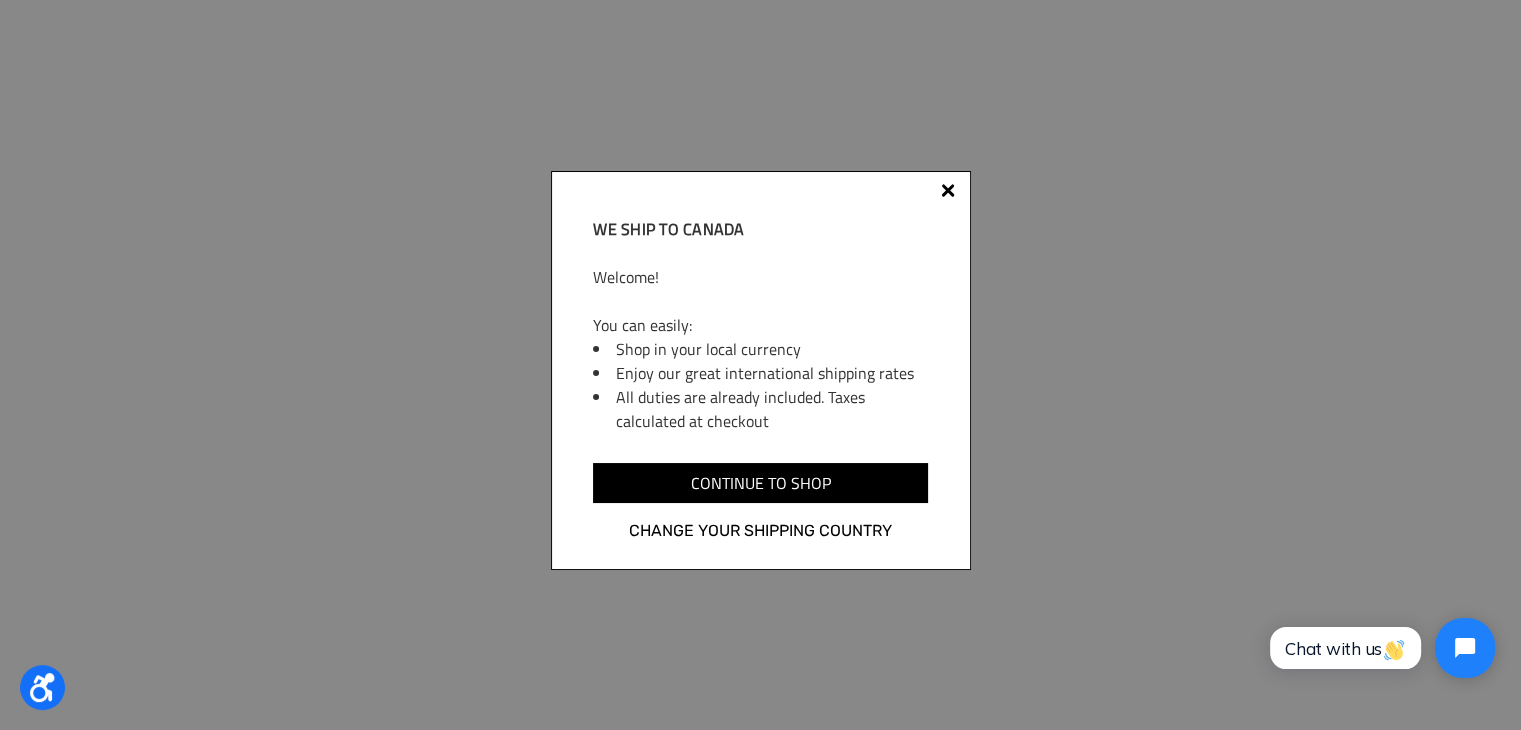 click at bounding box center (948, 191) 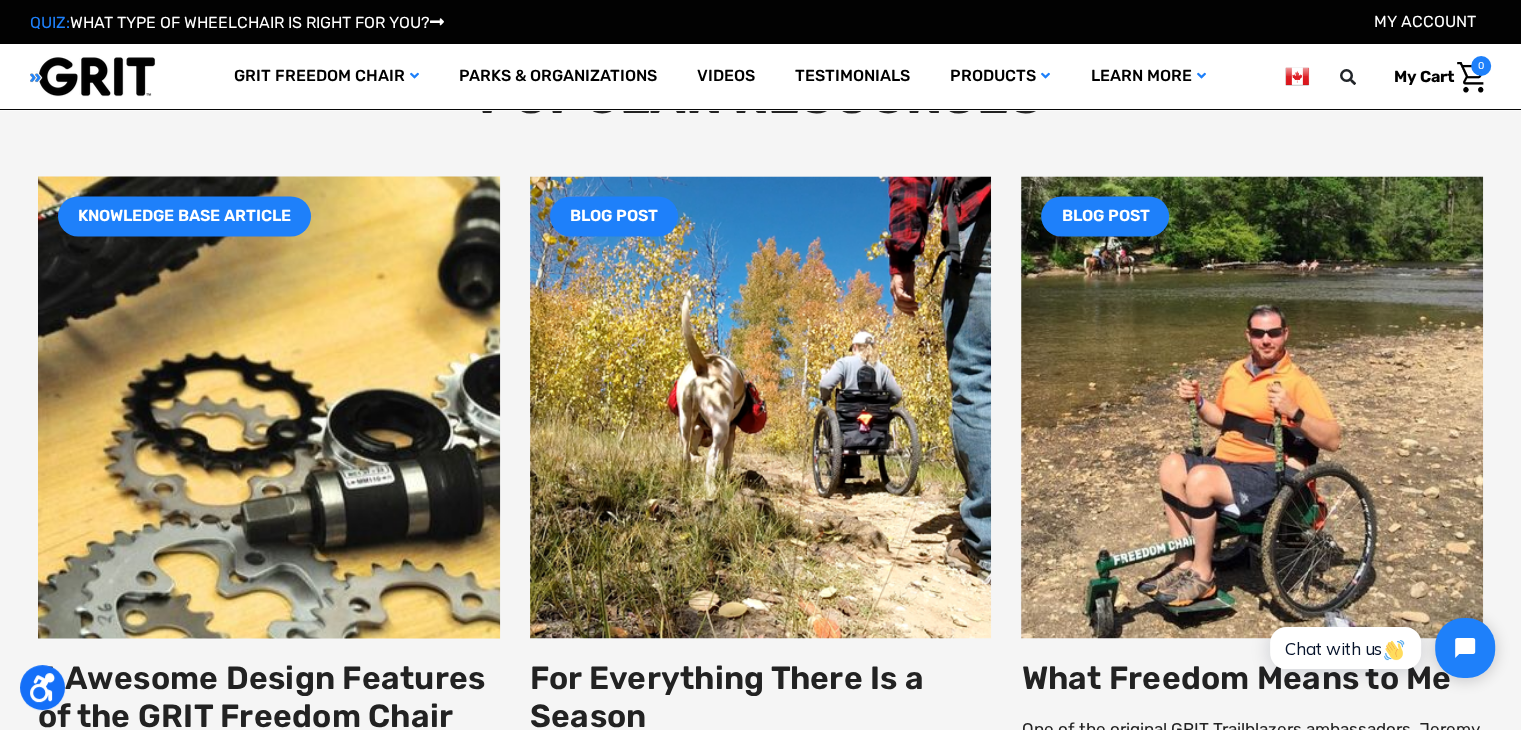 scroll, scrollTop: 3200, scrollLeft: 0, axis: vertical 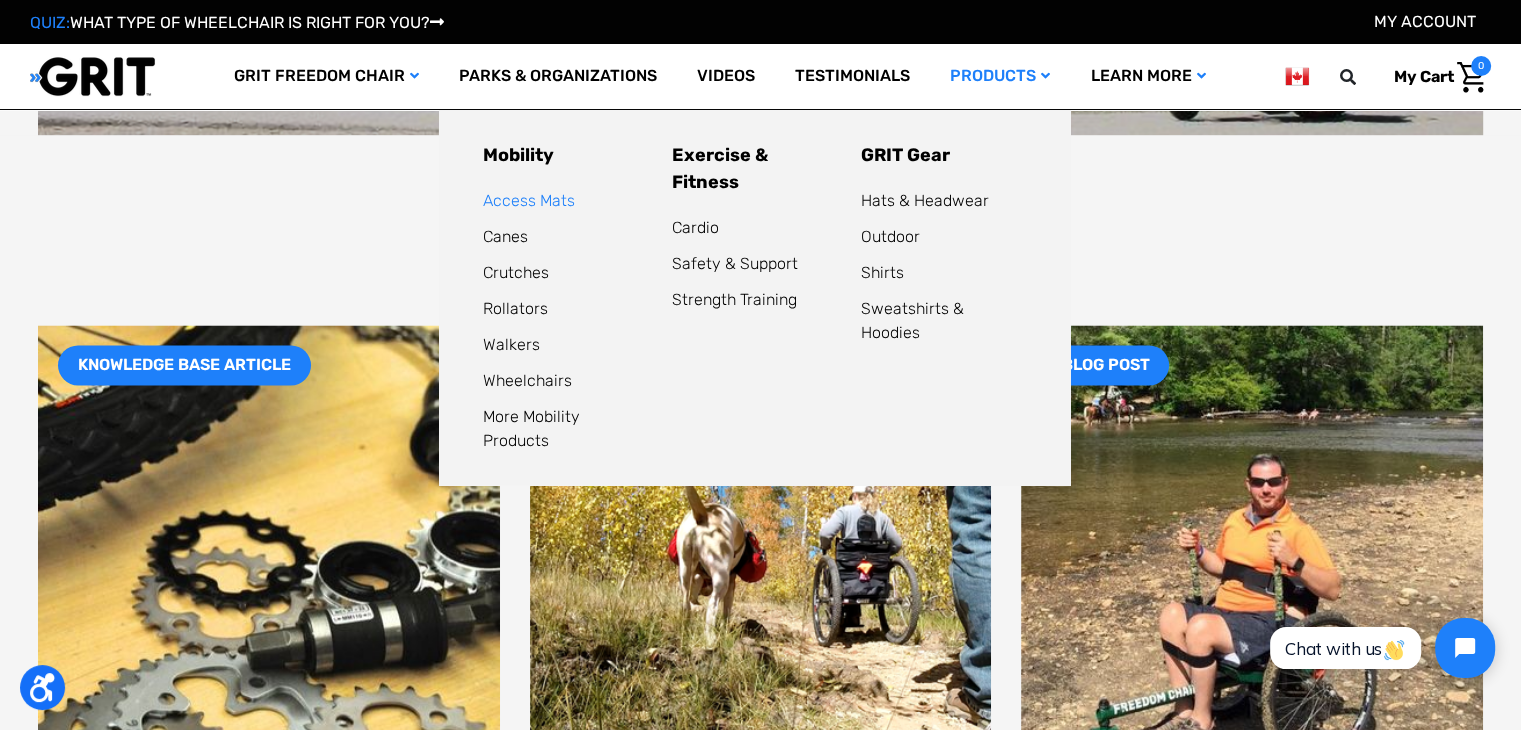 click on "Access Mats" at bounding box center (529, 200) 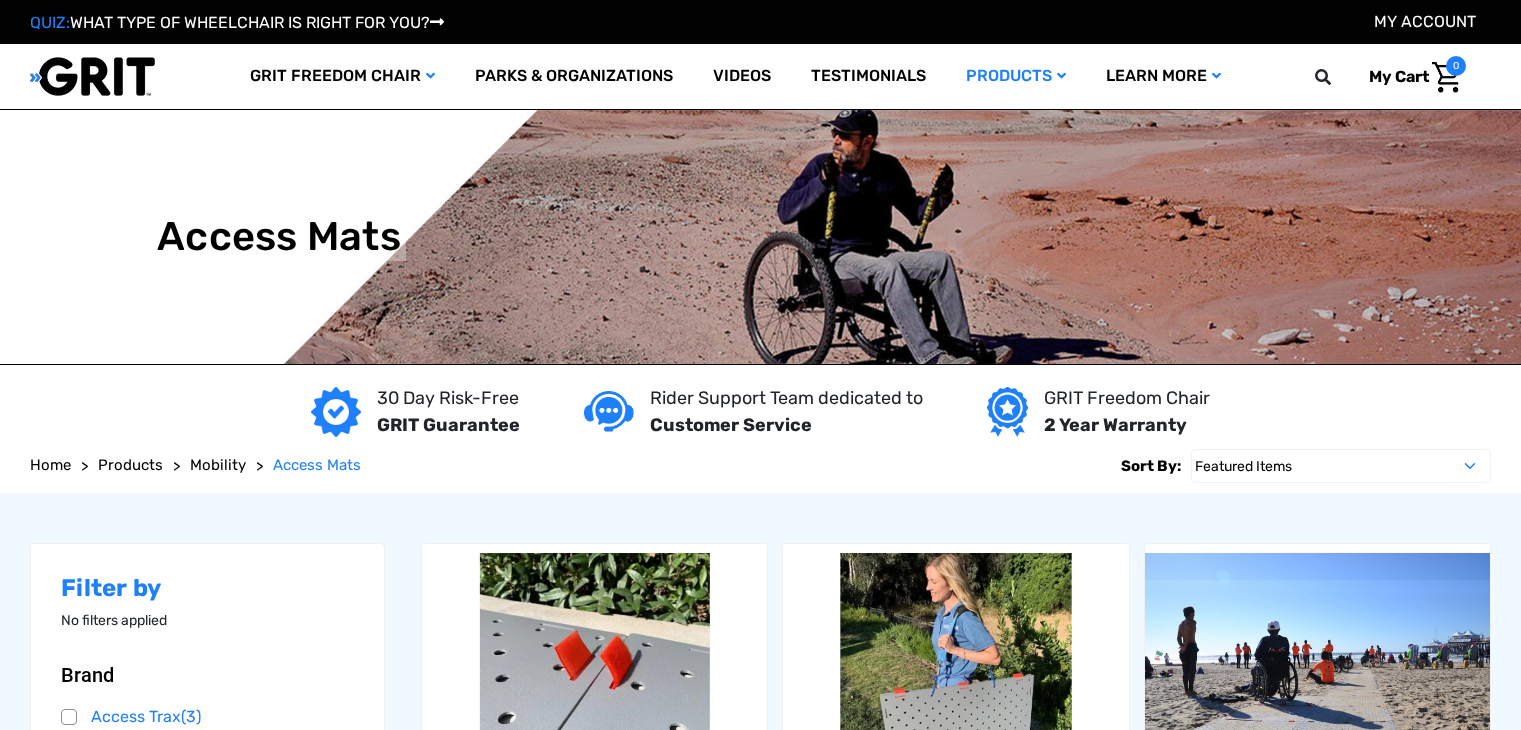 scroll, scrollTop: 0, scrollLeft: 0, axis: both 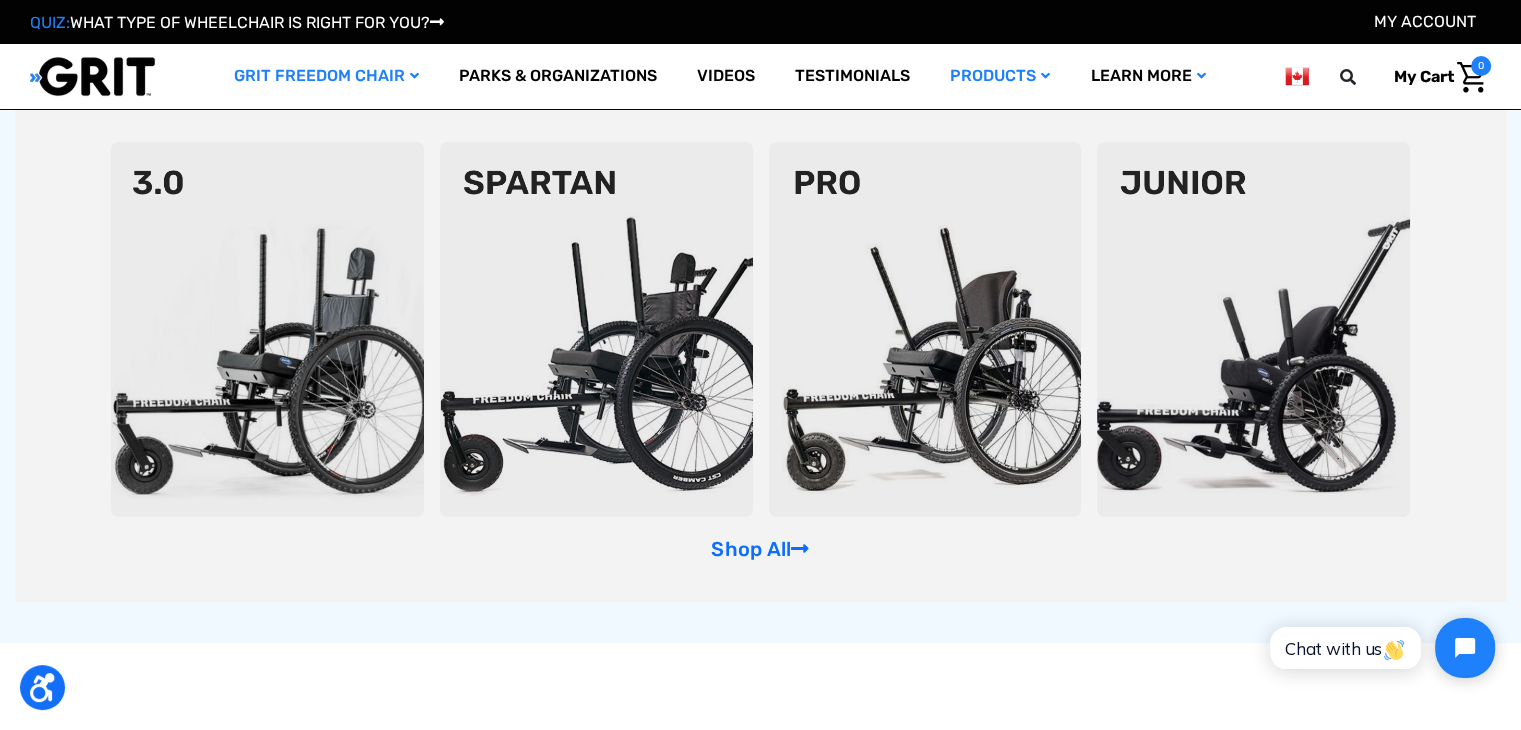 click at bounding box center [925, 329] 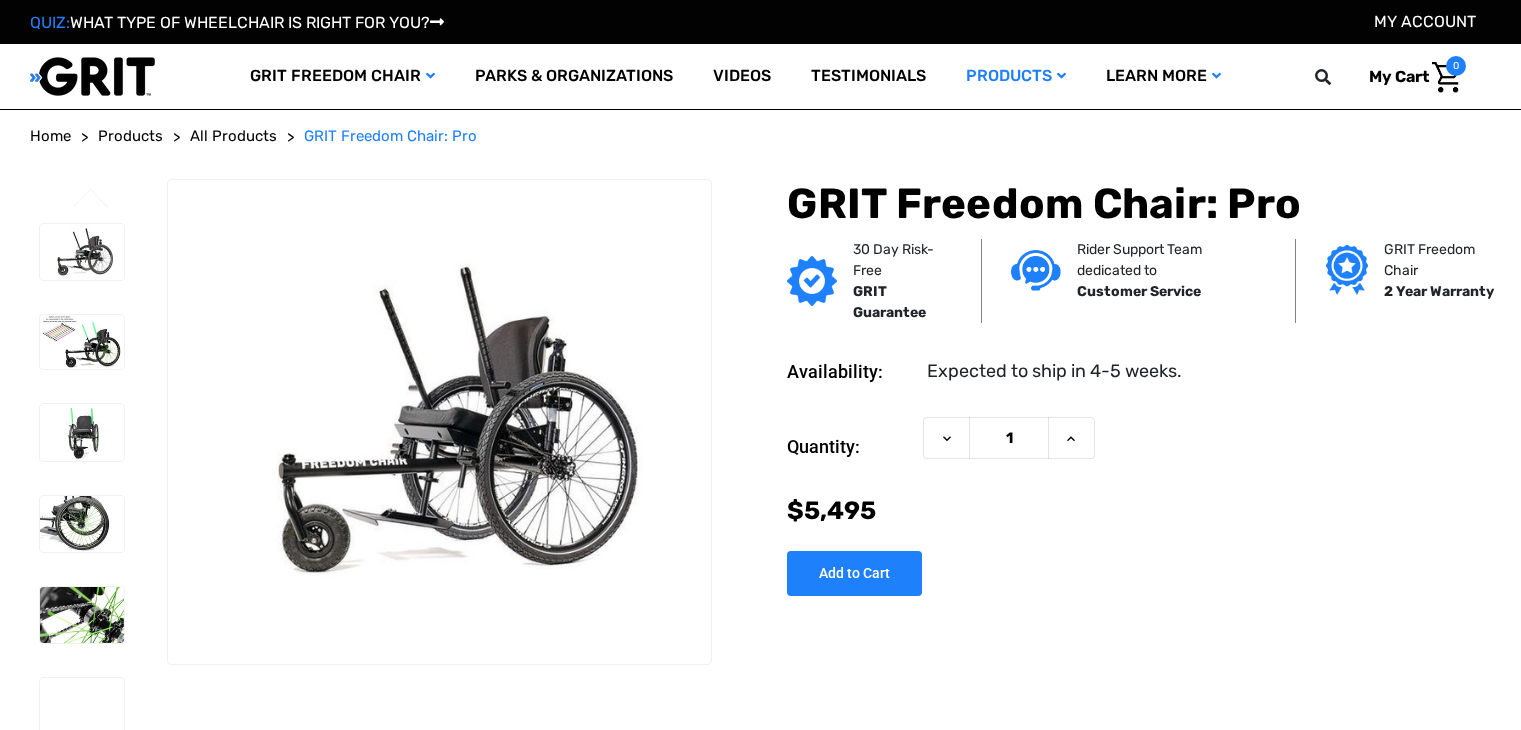 scroll, scrollTop: 0, scrollLeft: 0, axis: both 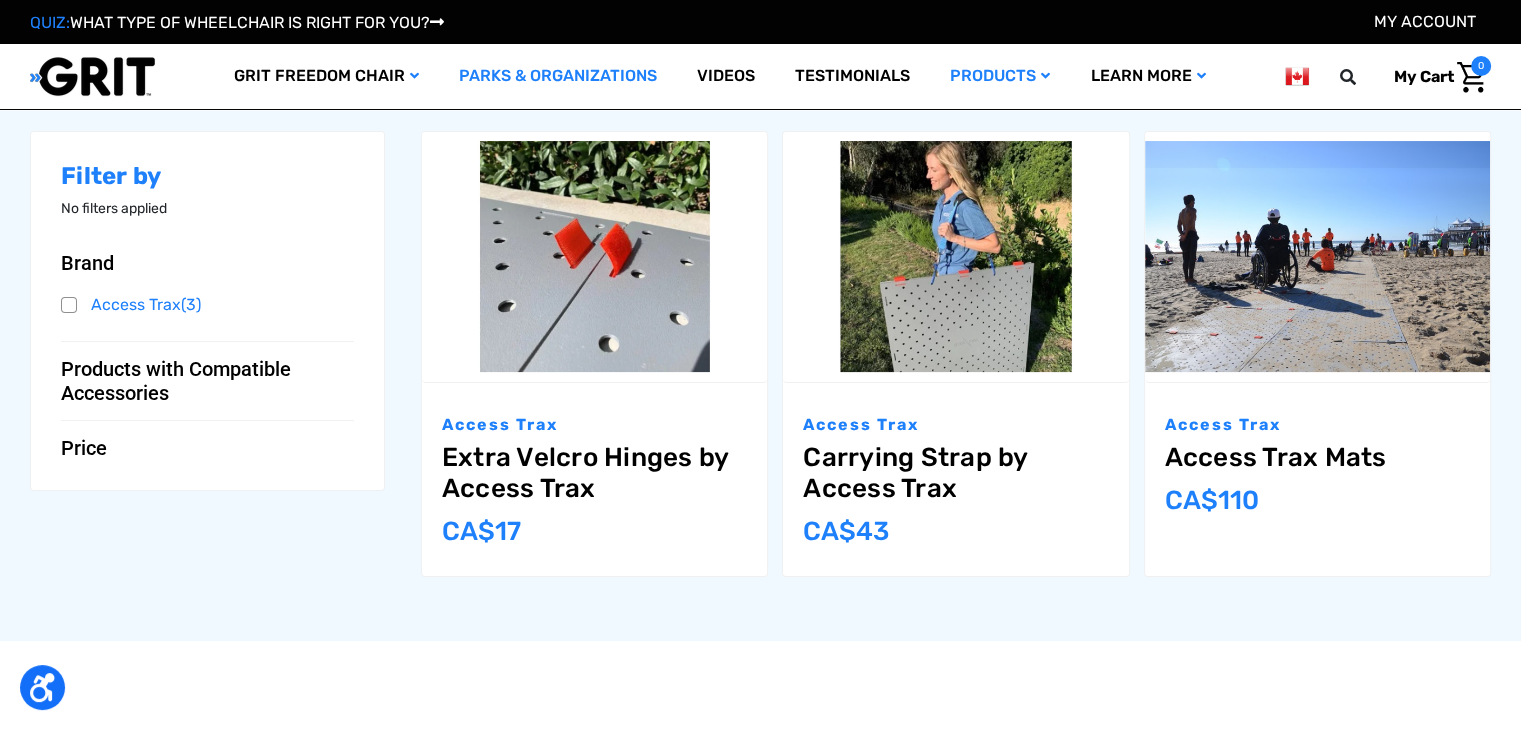 click on "Parks & Organizations" at bounding box center [558, 76] 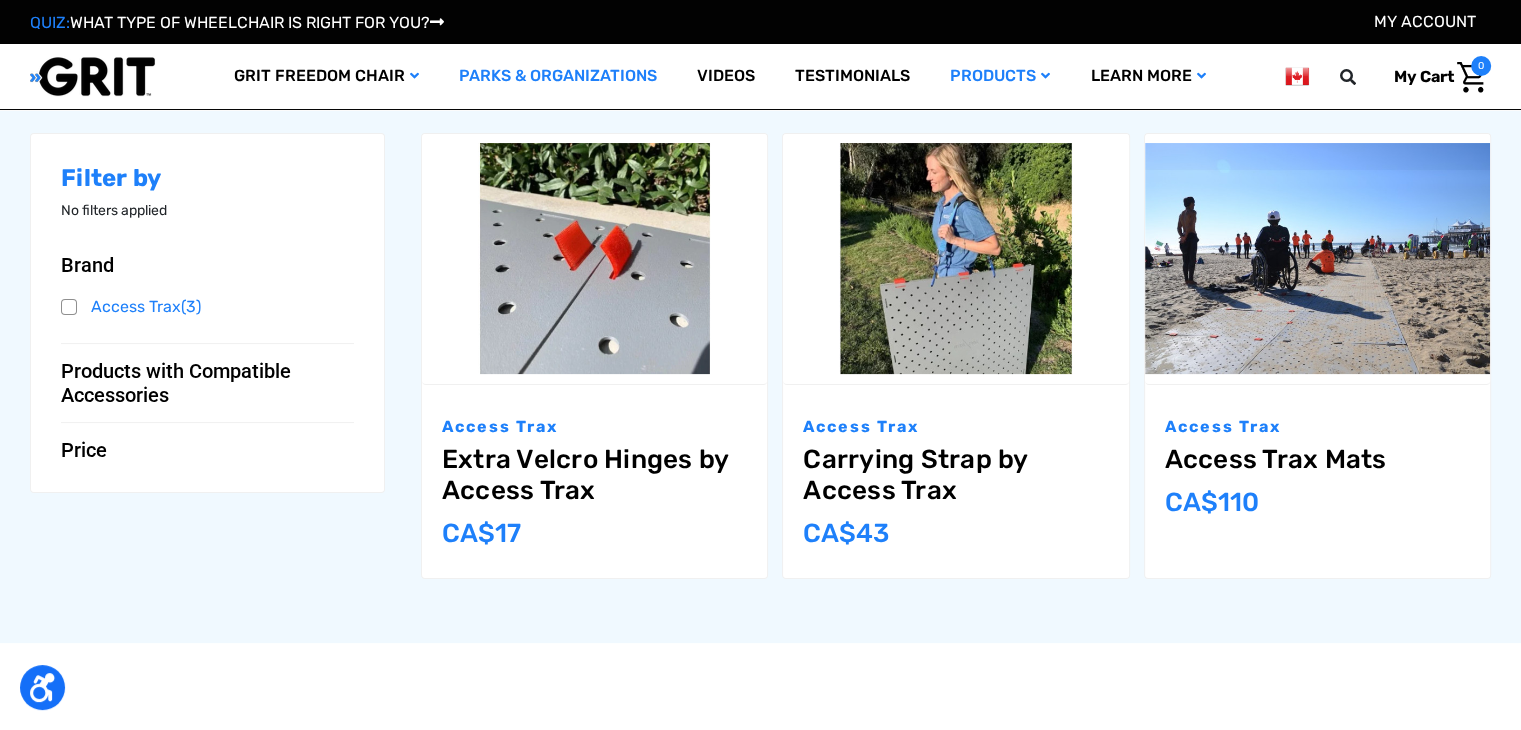scroll, scrollTop: 0, scrollLeft: 0, axis: both 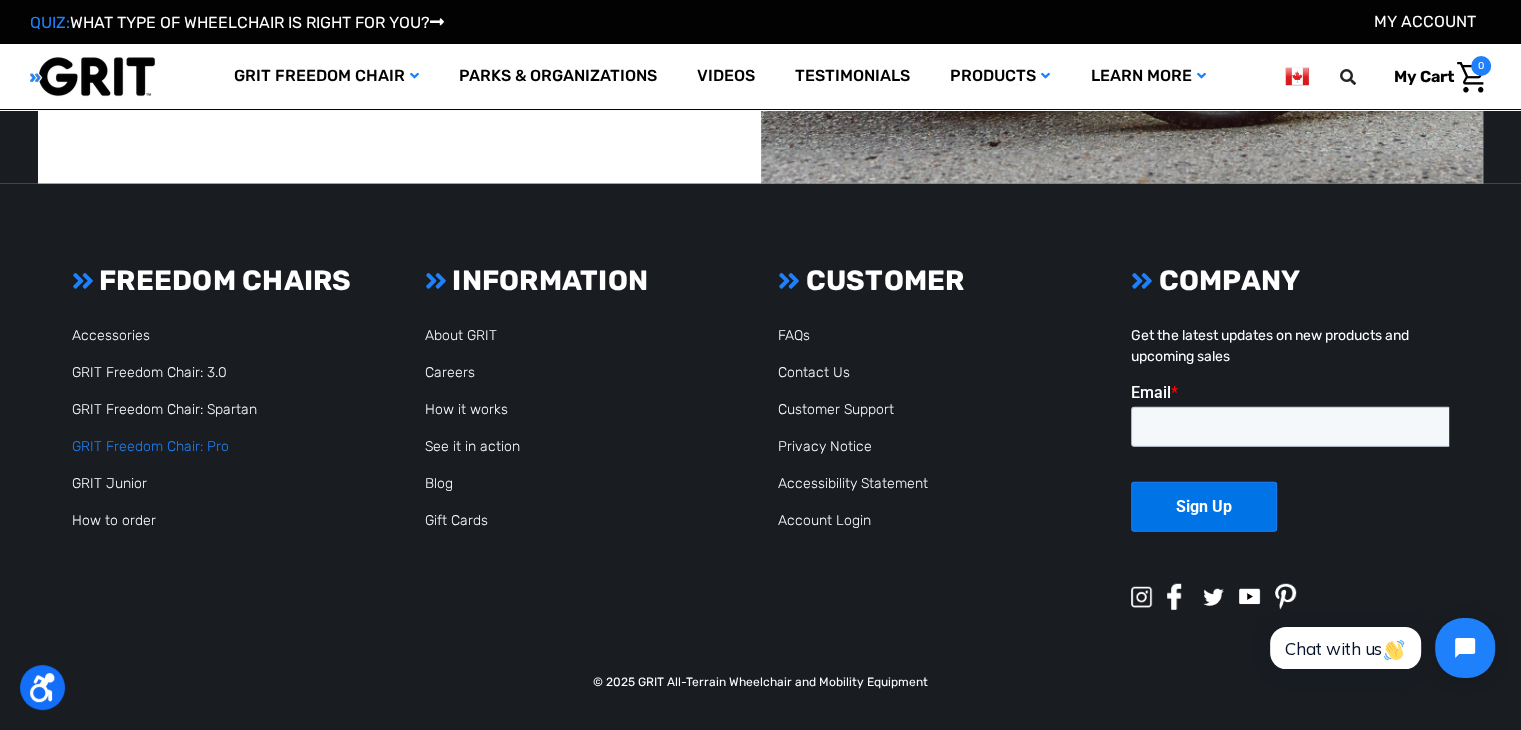 click on "GRIT Freedom Chair: Pro" at bounding box center (150, 446) 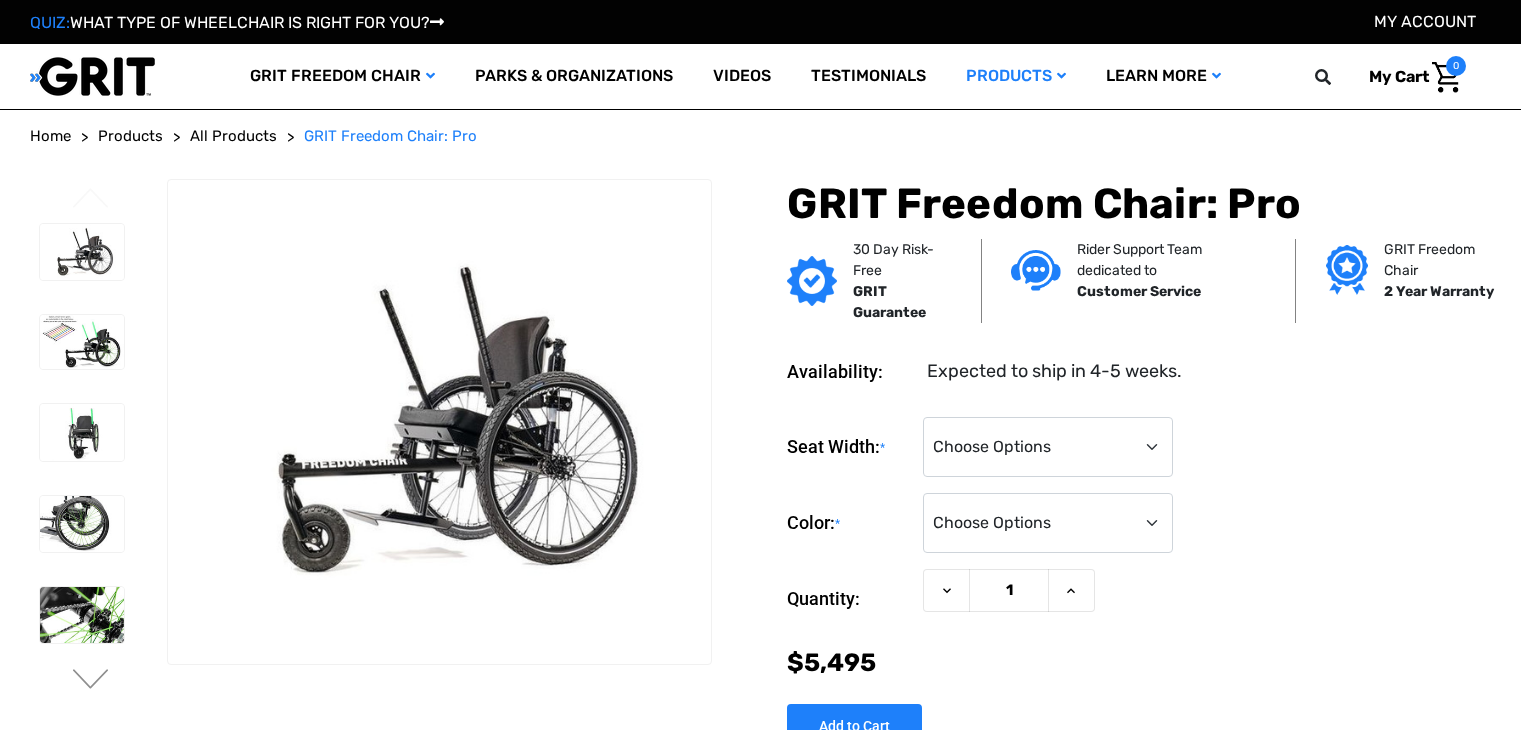 scroll, scrollTop: 0, scrollLeft: 0, axis: both 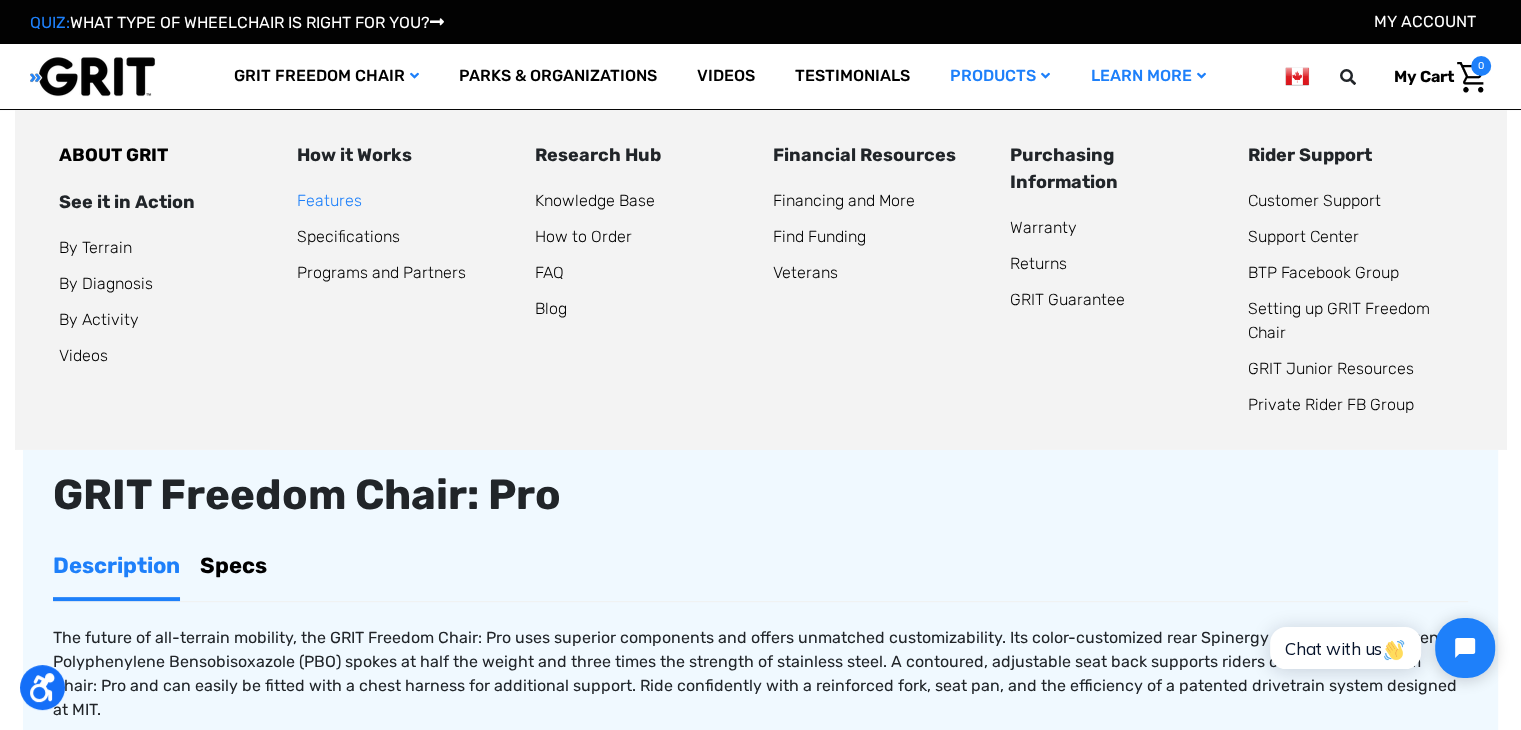 click on "Features" at bounding box center [329, 200] 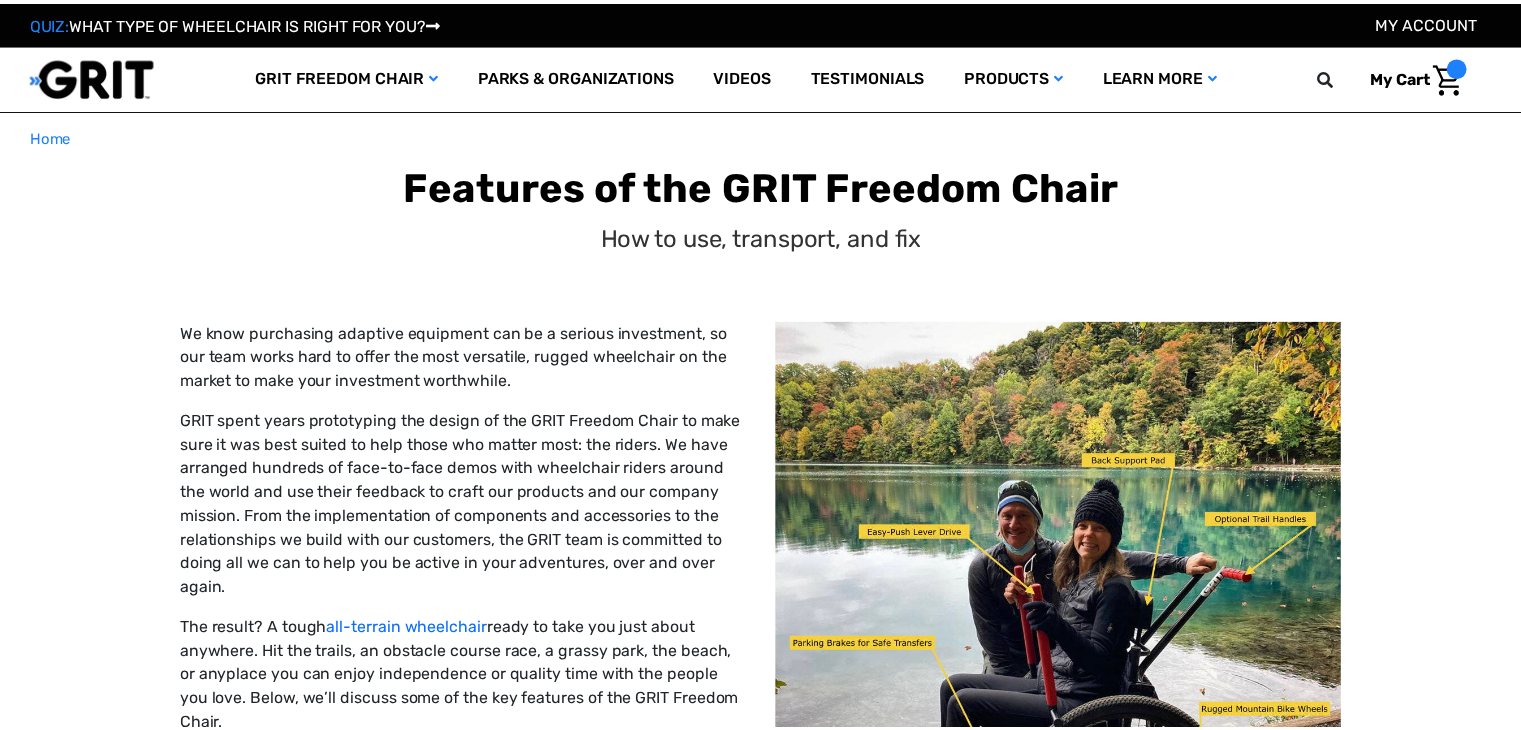 scroll, scrollTop: 0, scrollLeft: 0, axis: both 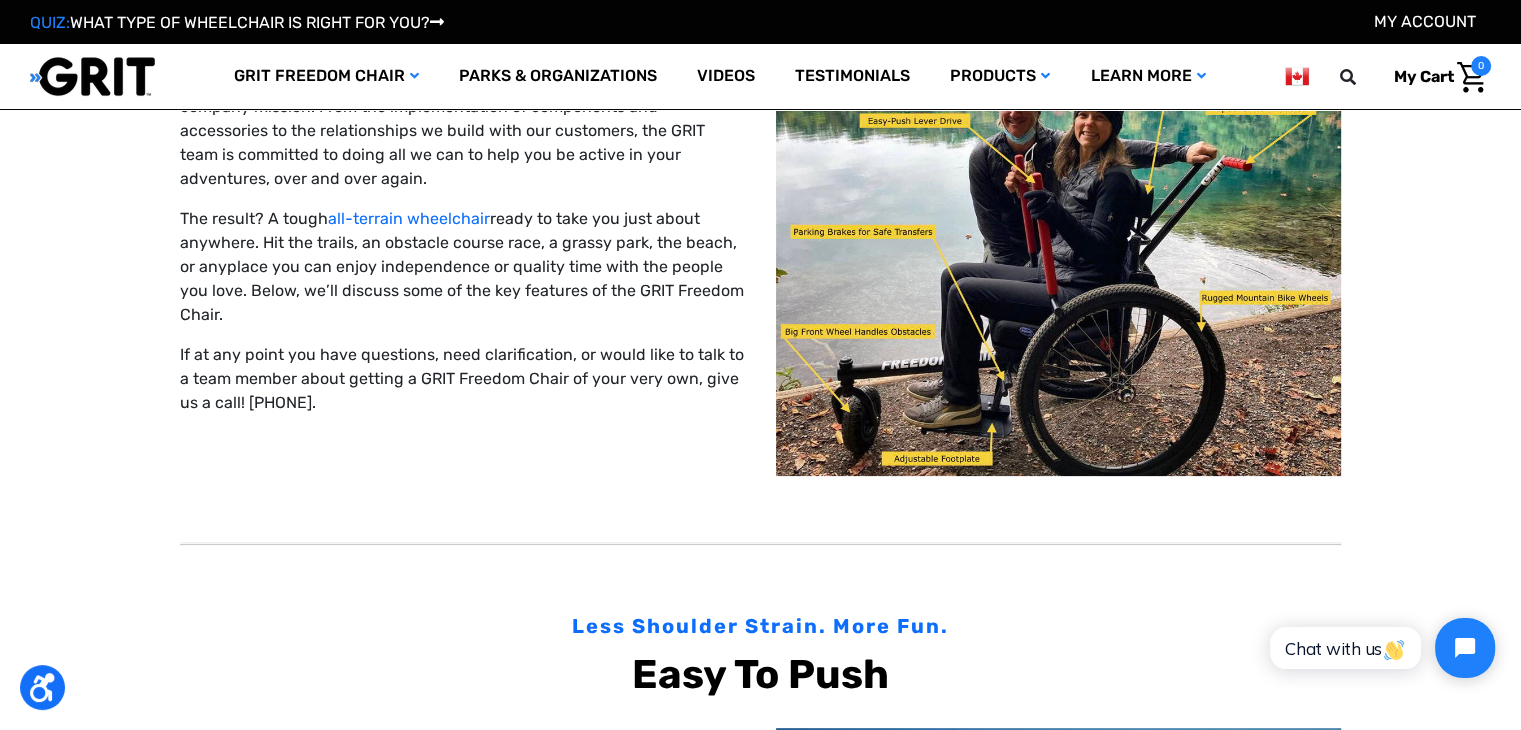 drag, startPoint x: 179, startPoint y: 215, endPoint x: 254, endPoint y: 309, distance: 120.2539 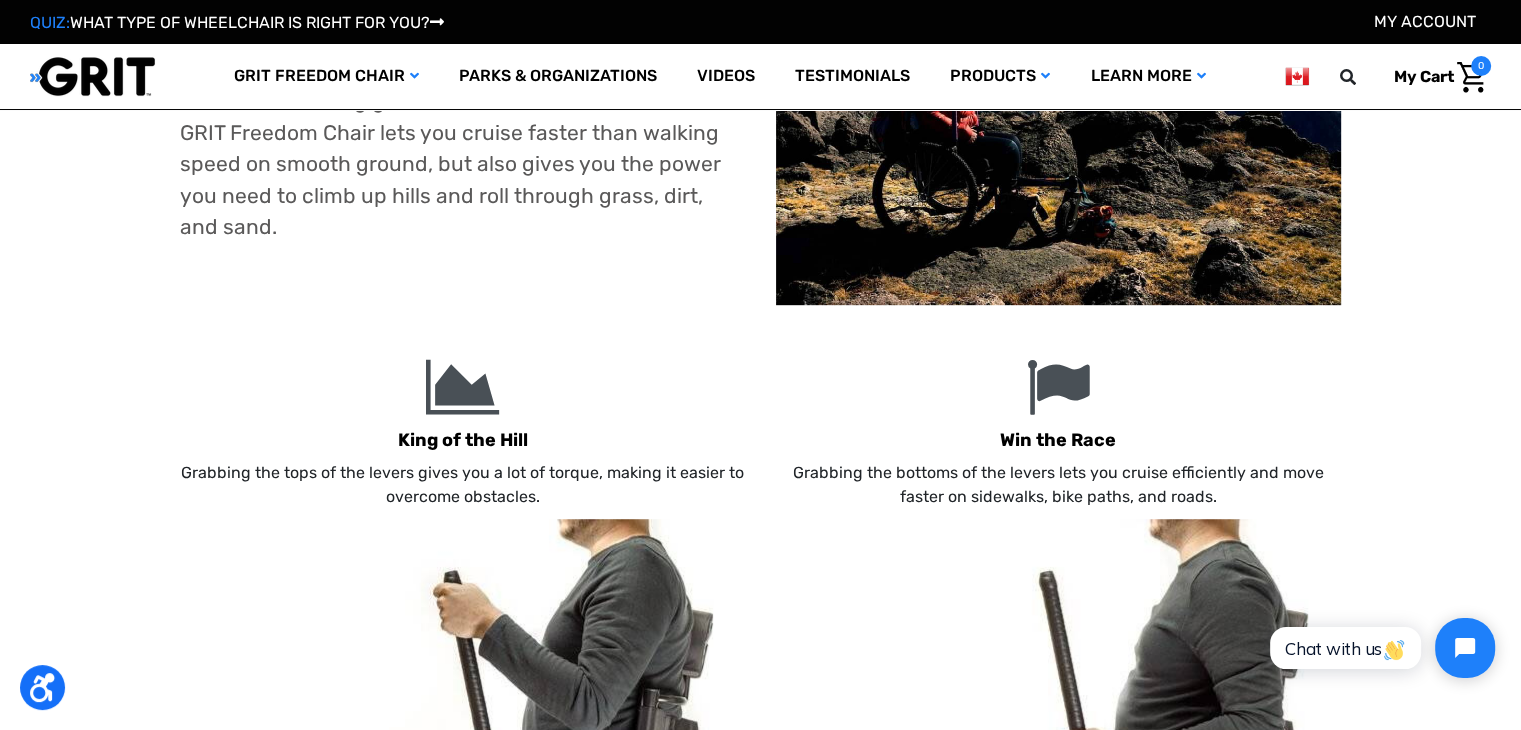 scroll, scrollTop: 700, scrollLeft: 0, axis: vertical 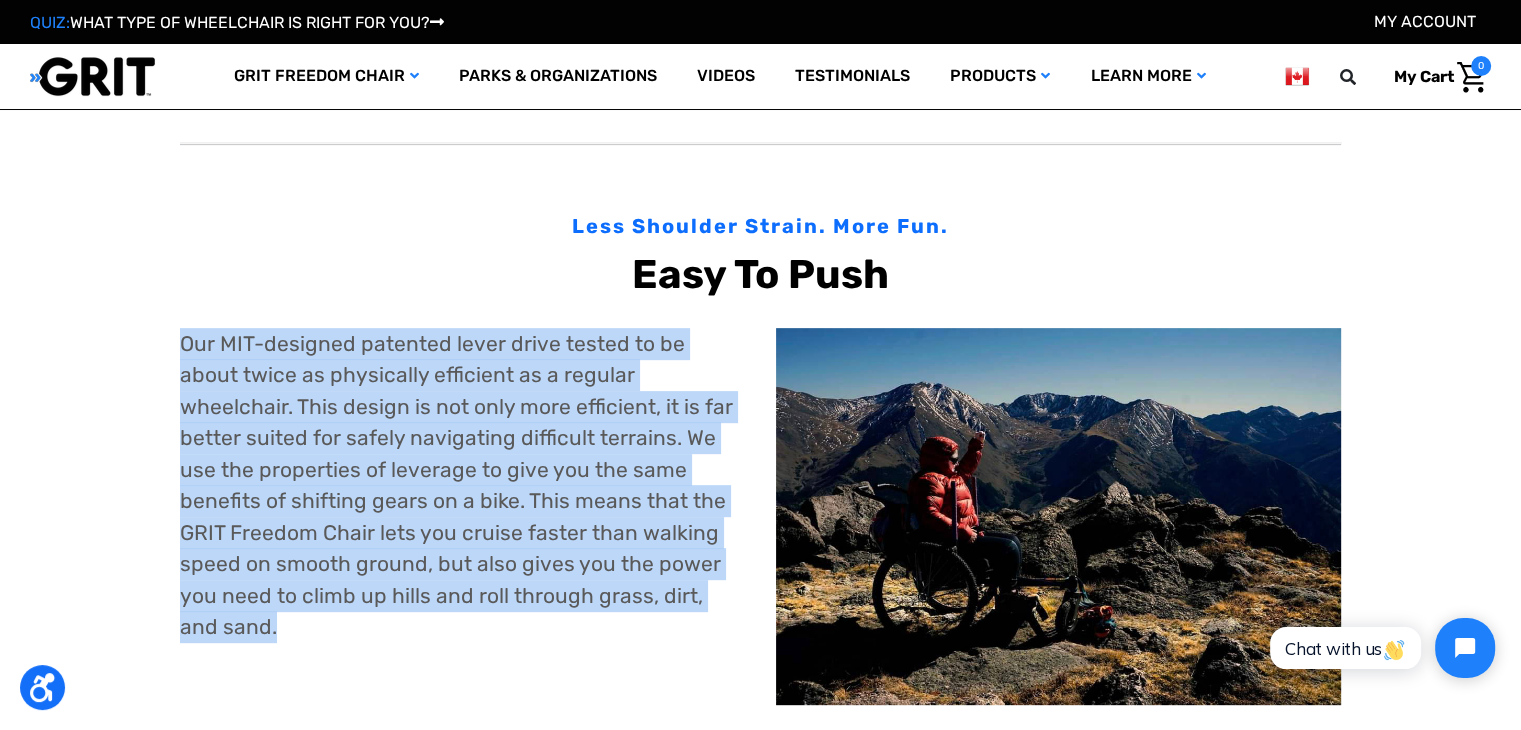 drag, startPoint x: 180, startPoint y: 337, endPoint x: 544, endPoint y: 605, distance: 452.0177 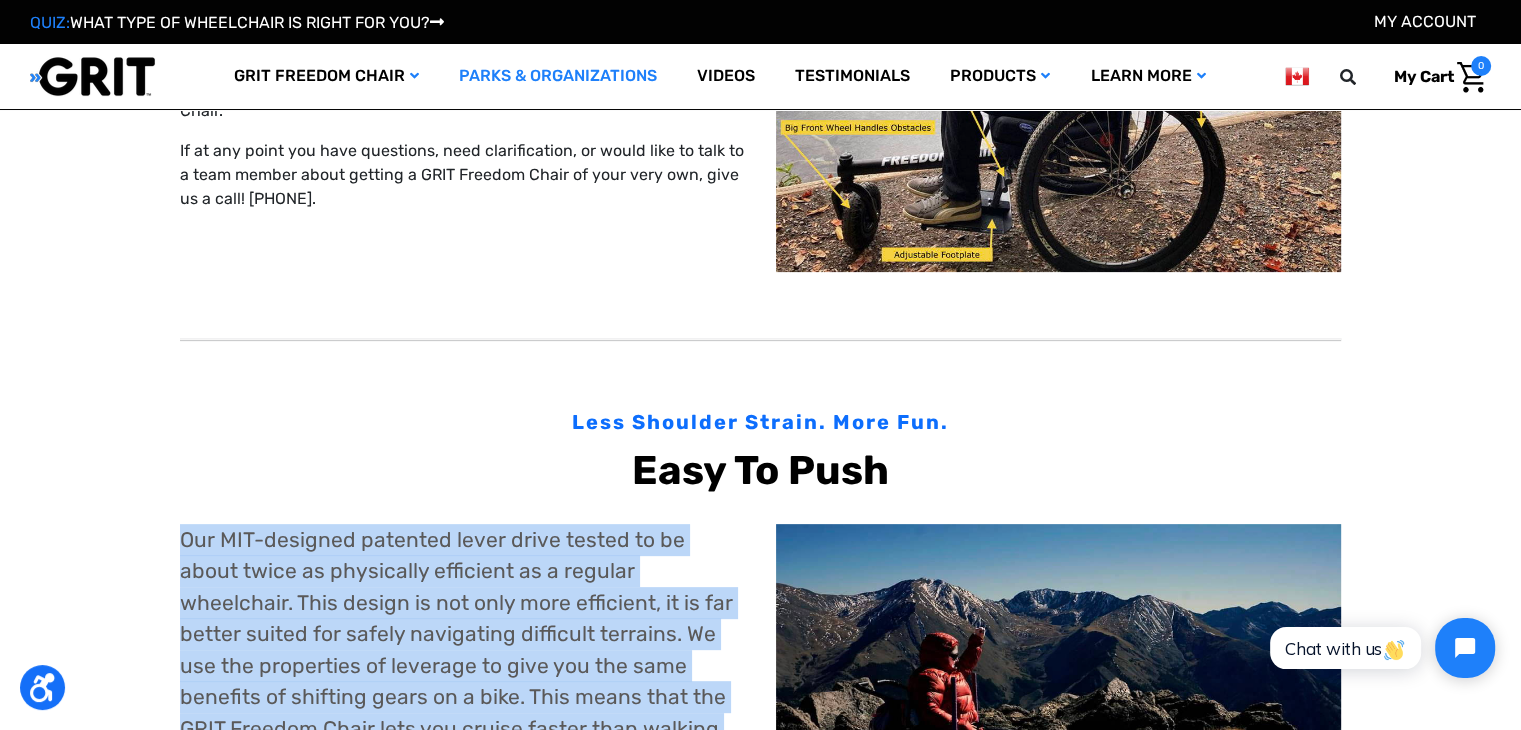 scroll, scrollTop: 500, scrollLeft: 0, axis: vertical 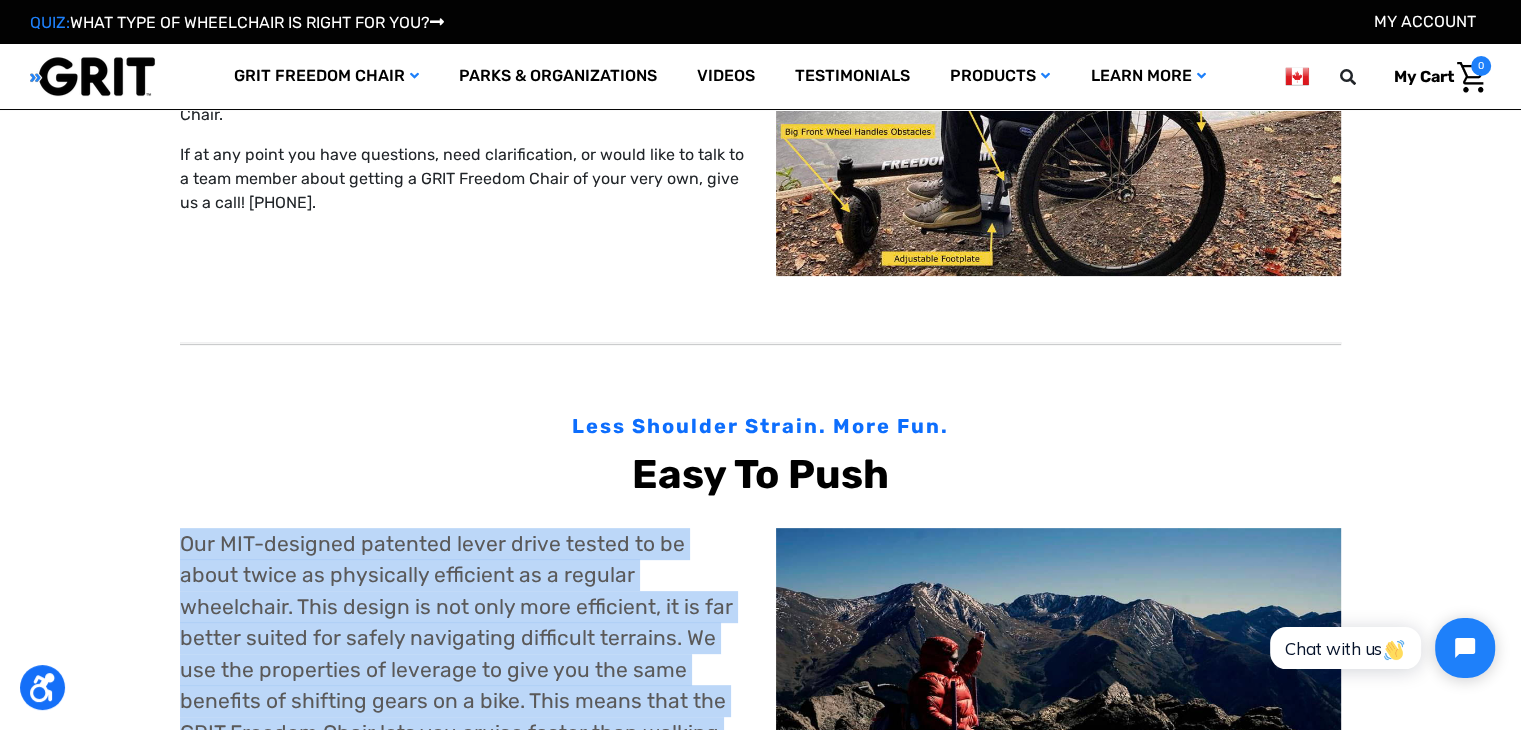 click at bounding box center (92, 76) 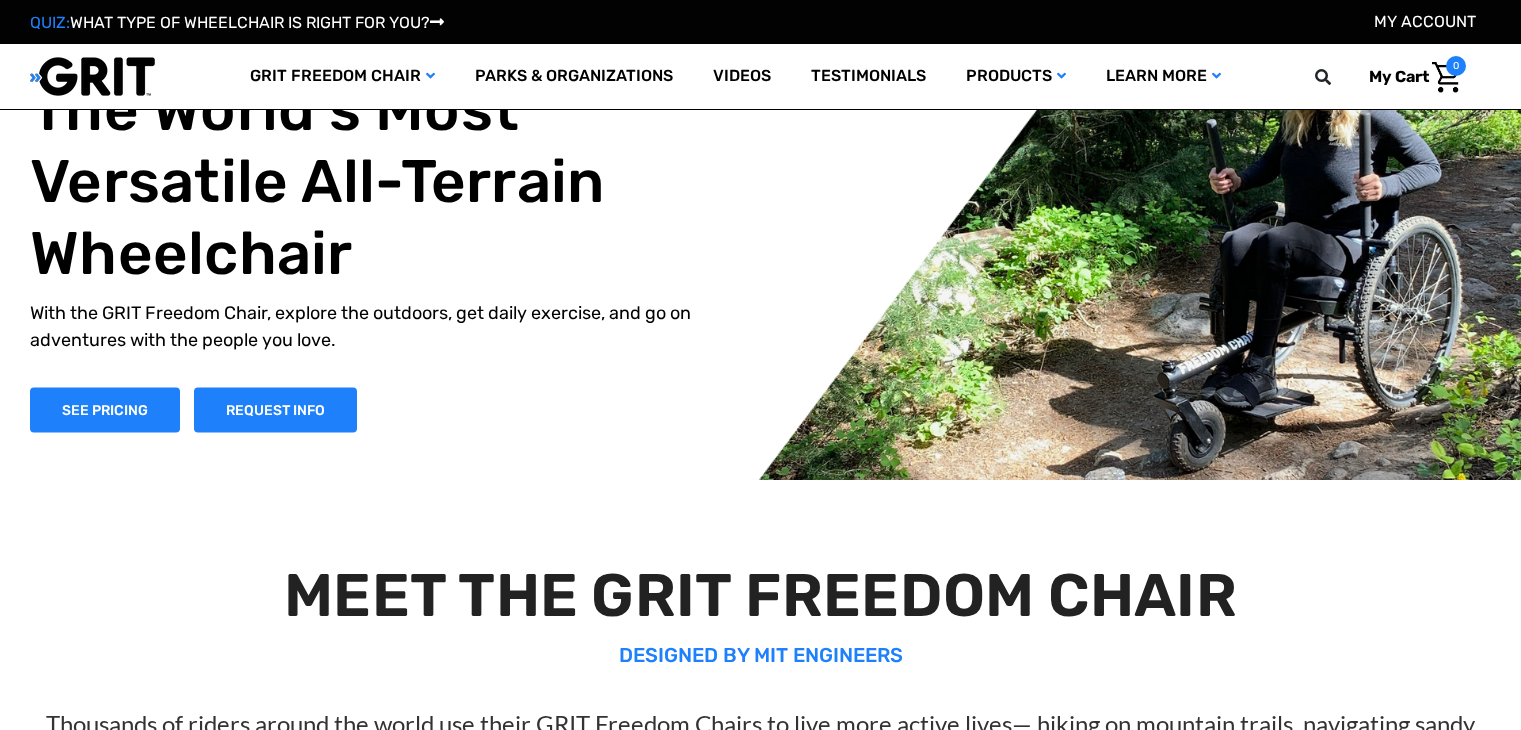 scroll, scrollTop: 295, scrollLeft: 0, axis: vertical 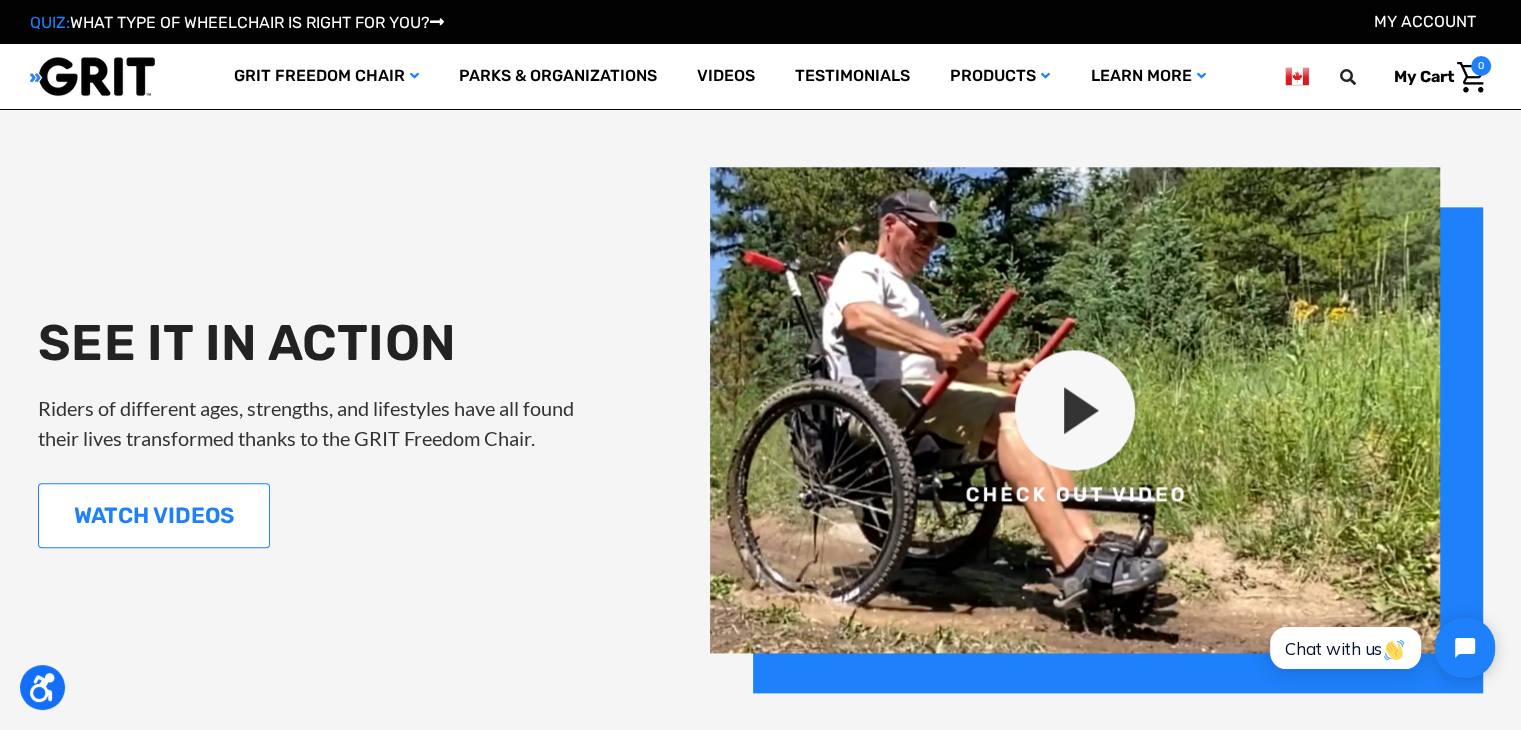 click on "WATCH VIDEOS" at bounding box center (154, 515) 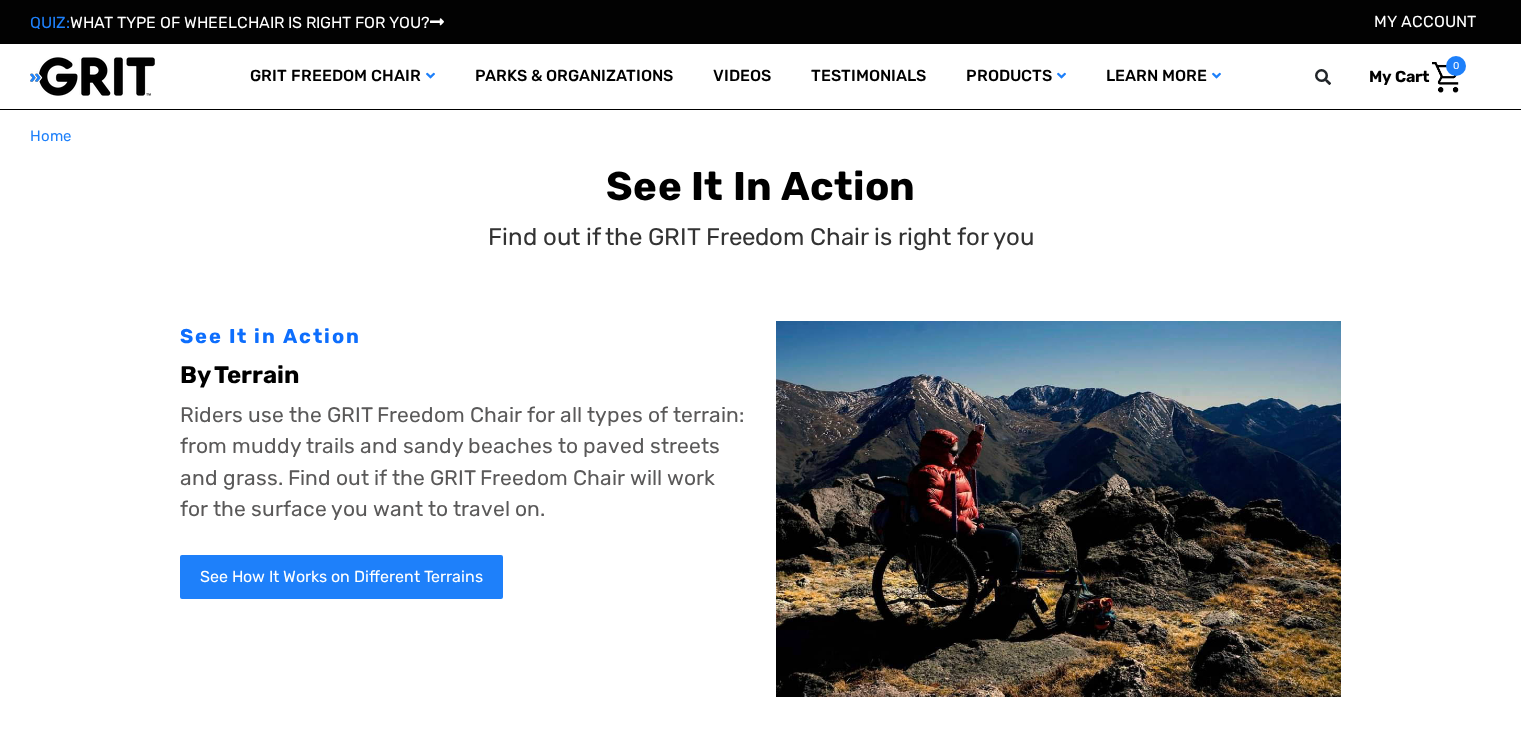 scroll, scrollTop: 0, scrollLeft: 0, axis: both 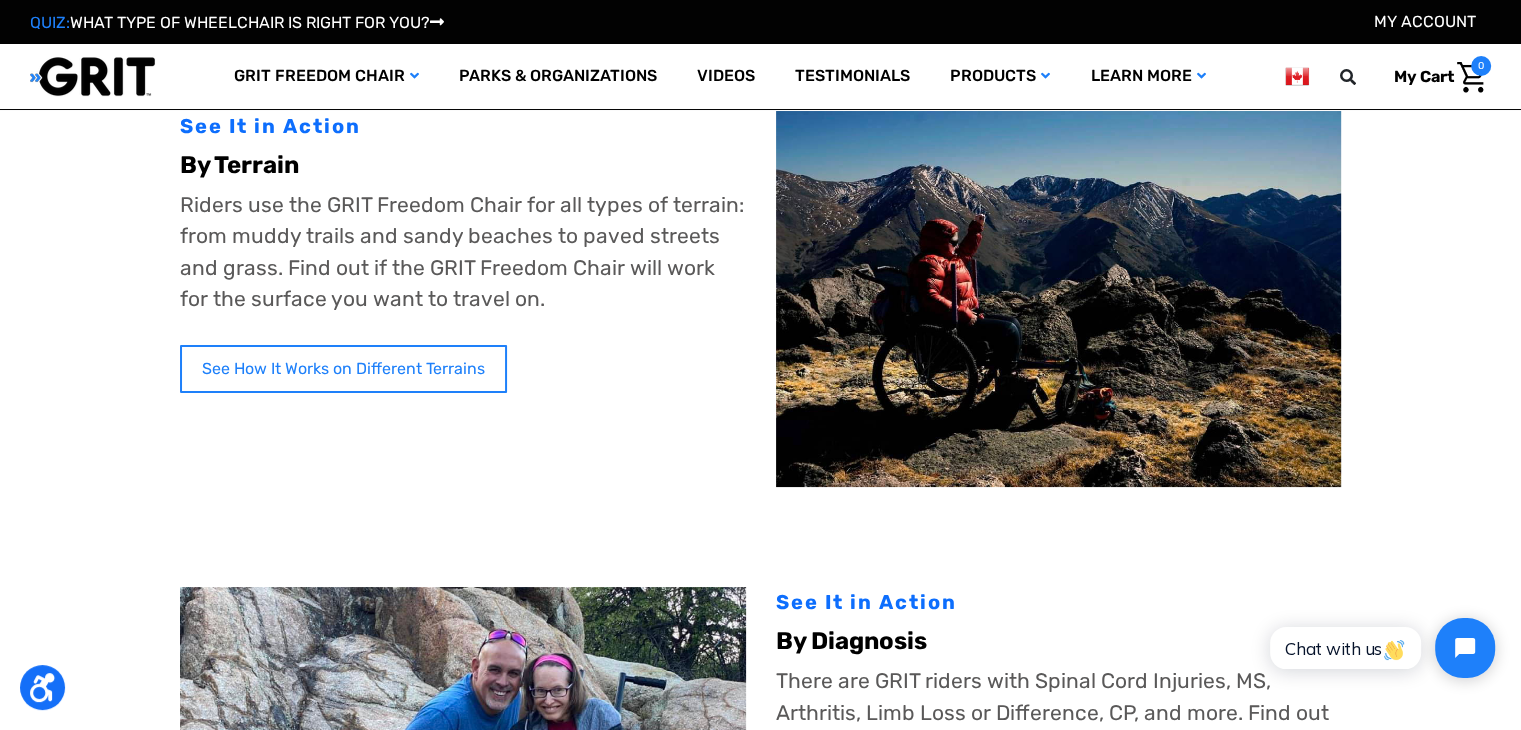 click on "See How It Works on Different Terrains" at bounding box center (343, 369) 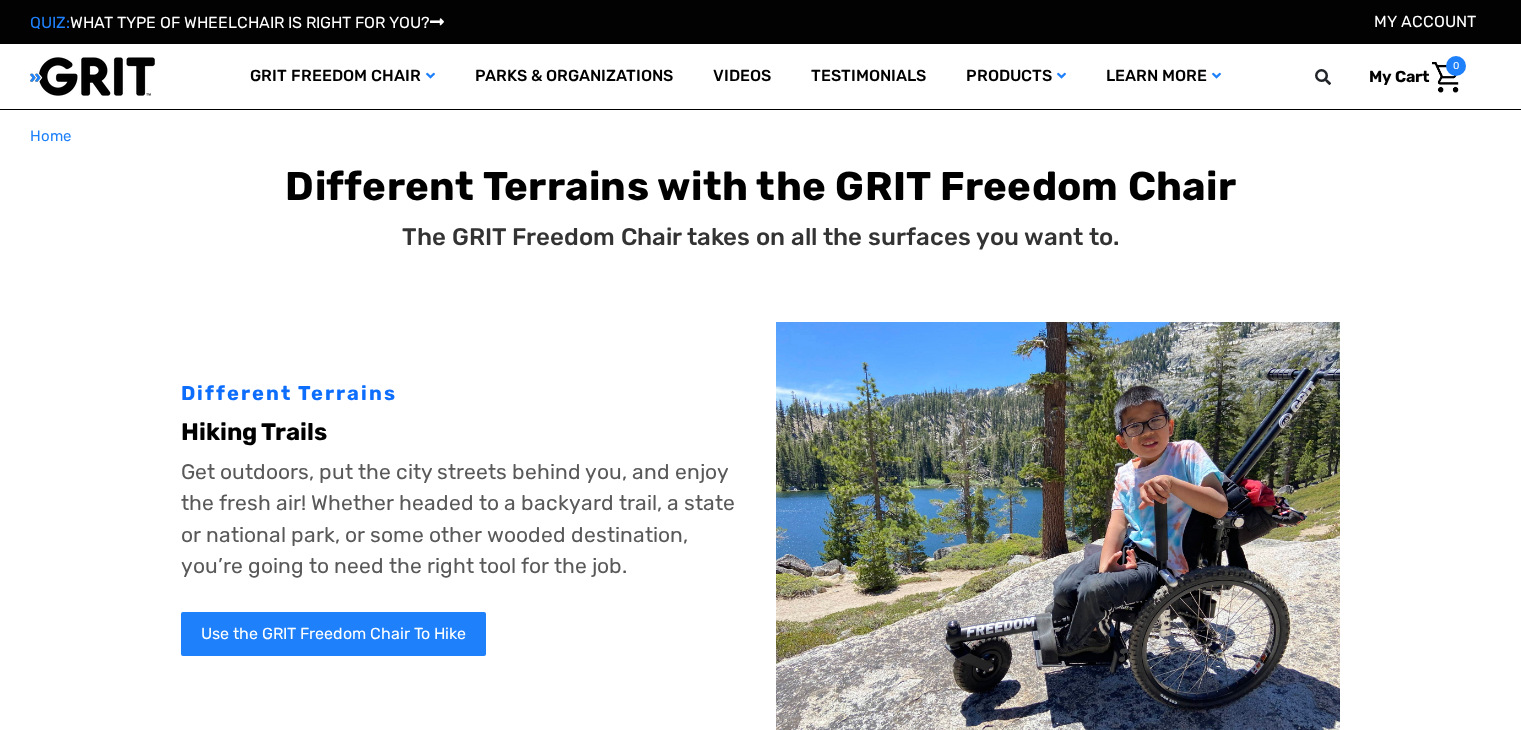scroll, scrollTop: 0, scrollLeft: 0, axis: both 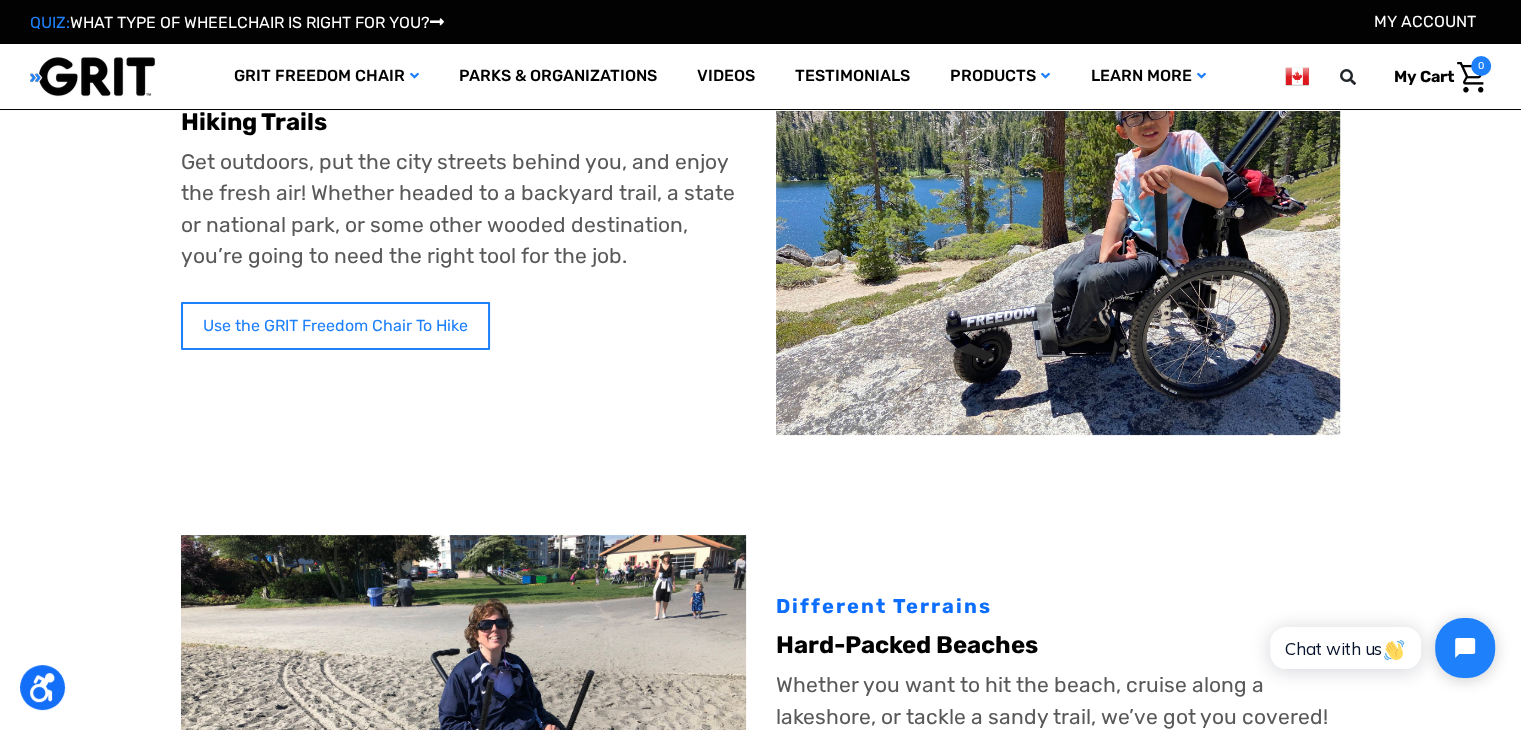 click on "Use the GRIT Freedom Chair To Hike" at bounding box center [335, 326] 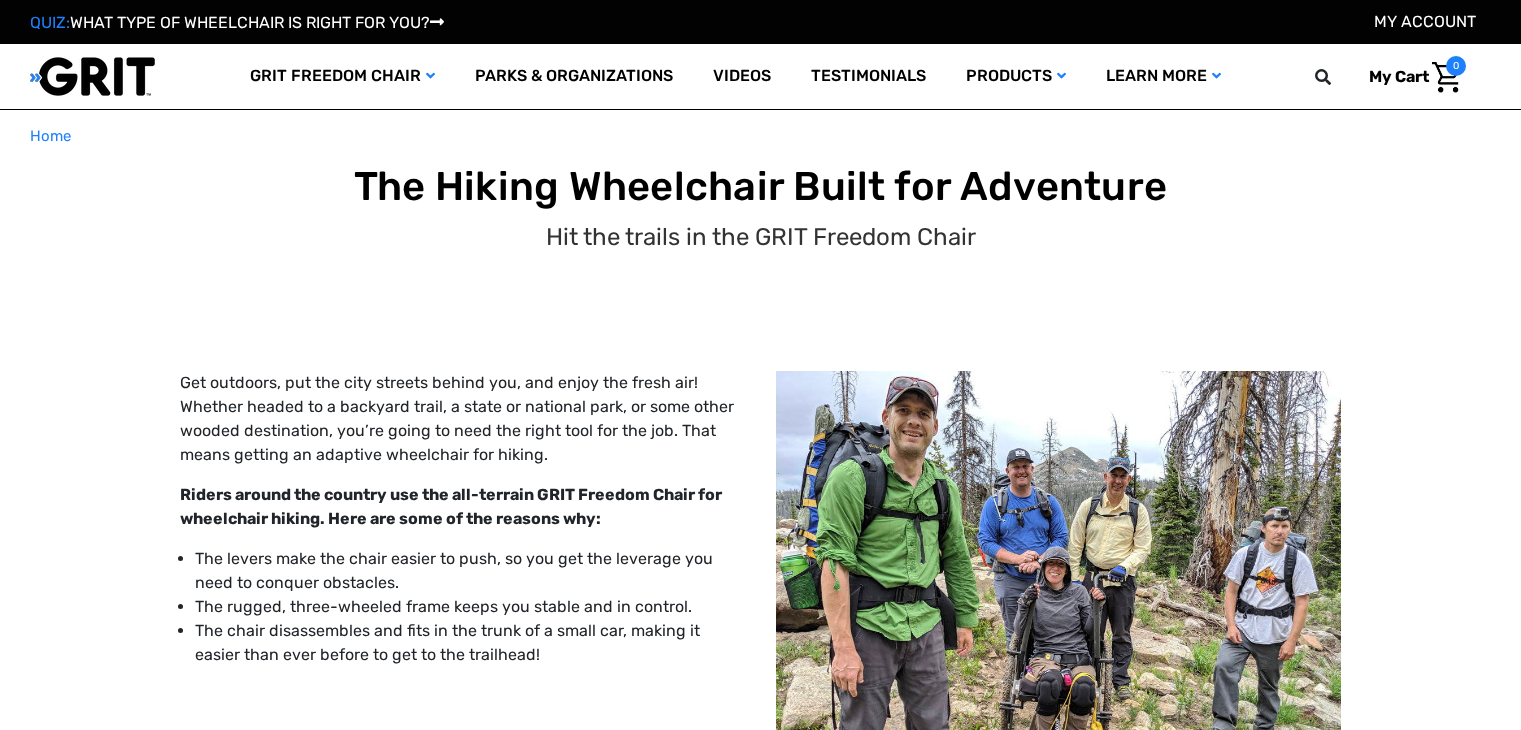 scroll, scrollTop: 0, scrollLeft: 0, axis: both 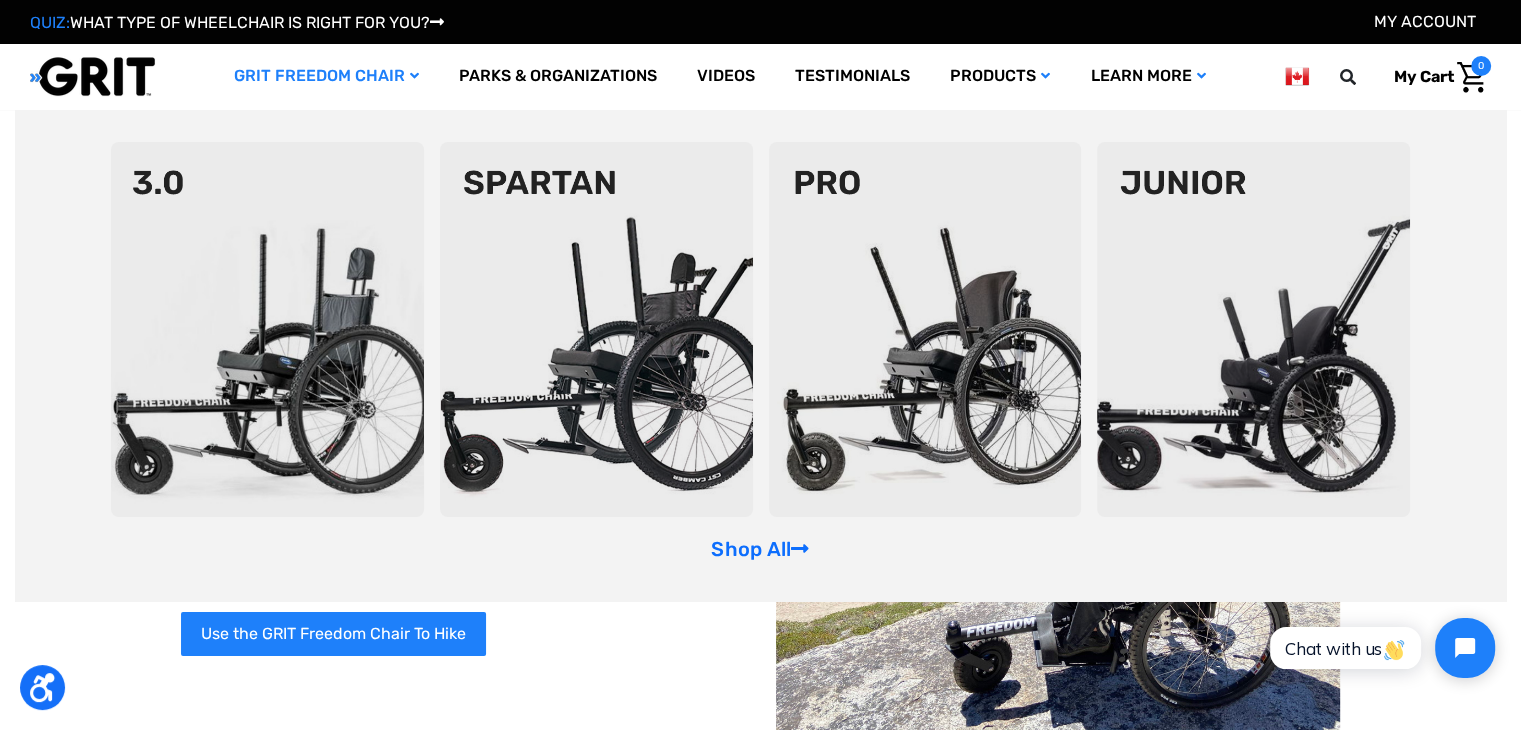 click at bounding box center [267, 329] 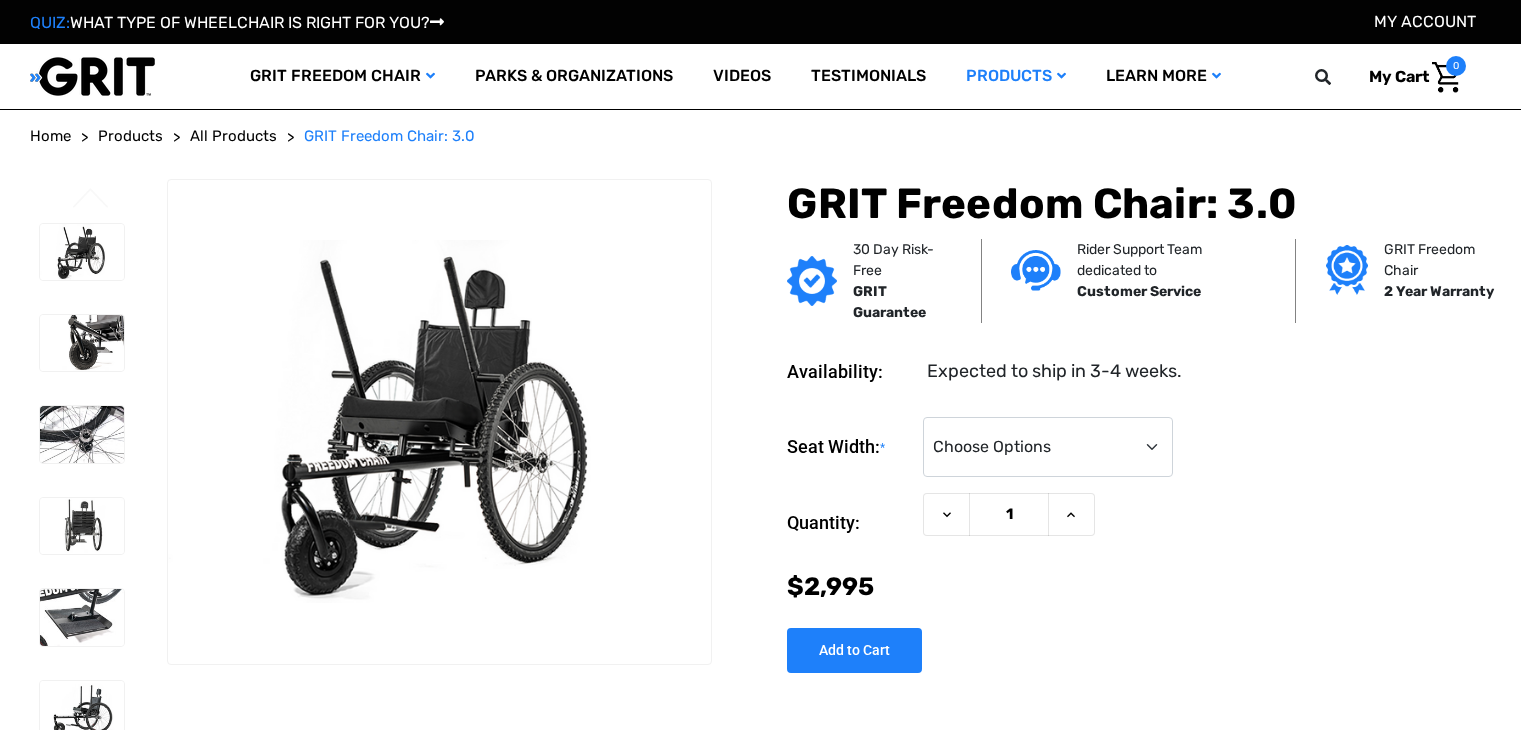 scroll, scrollTop: 0, scrollLeft: 0, axis: both 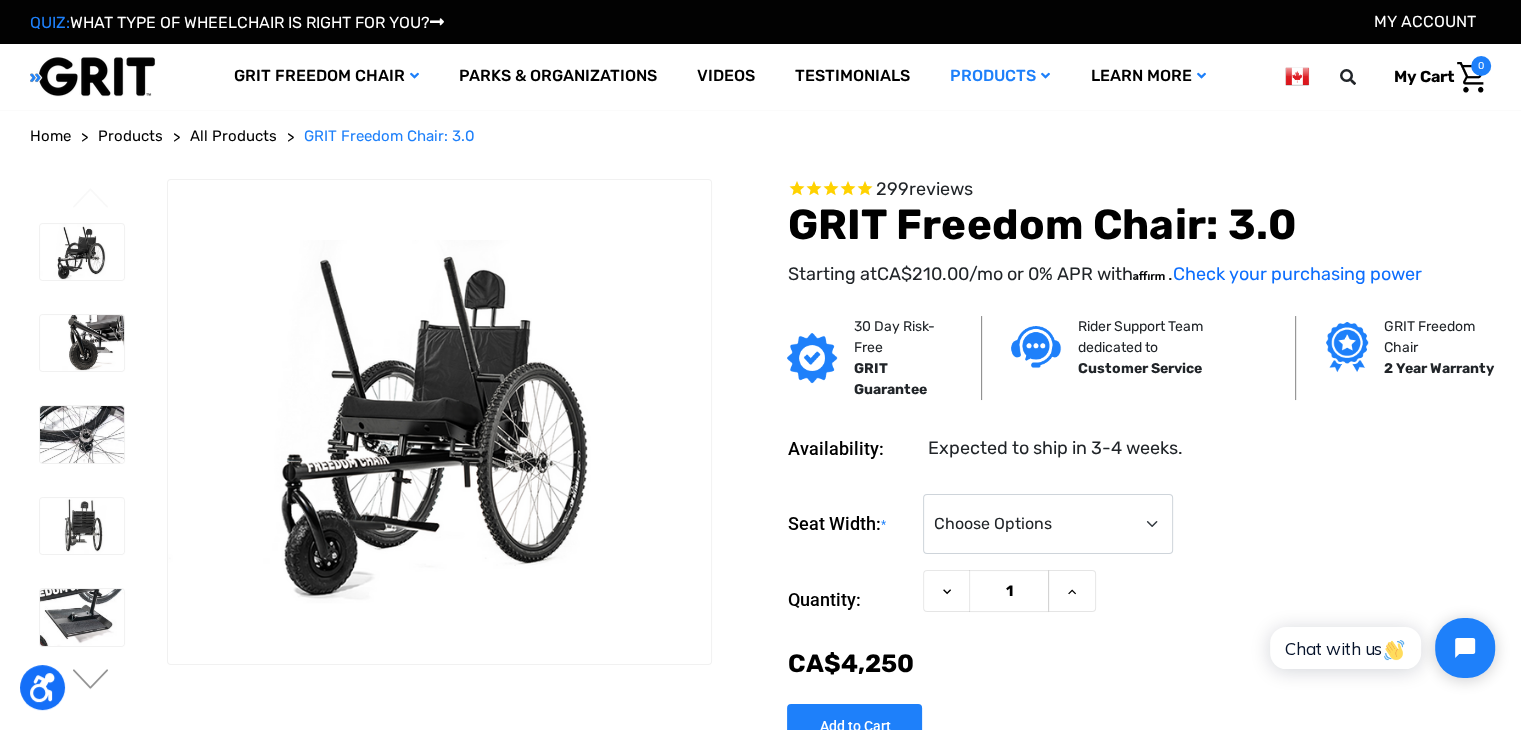 click at bounding box center (440, 422) 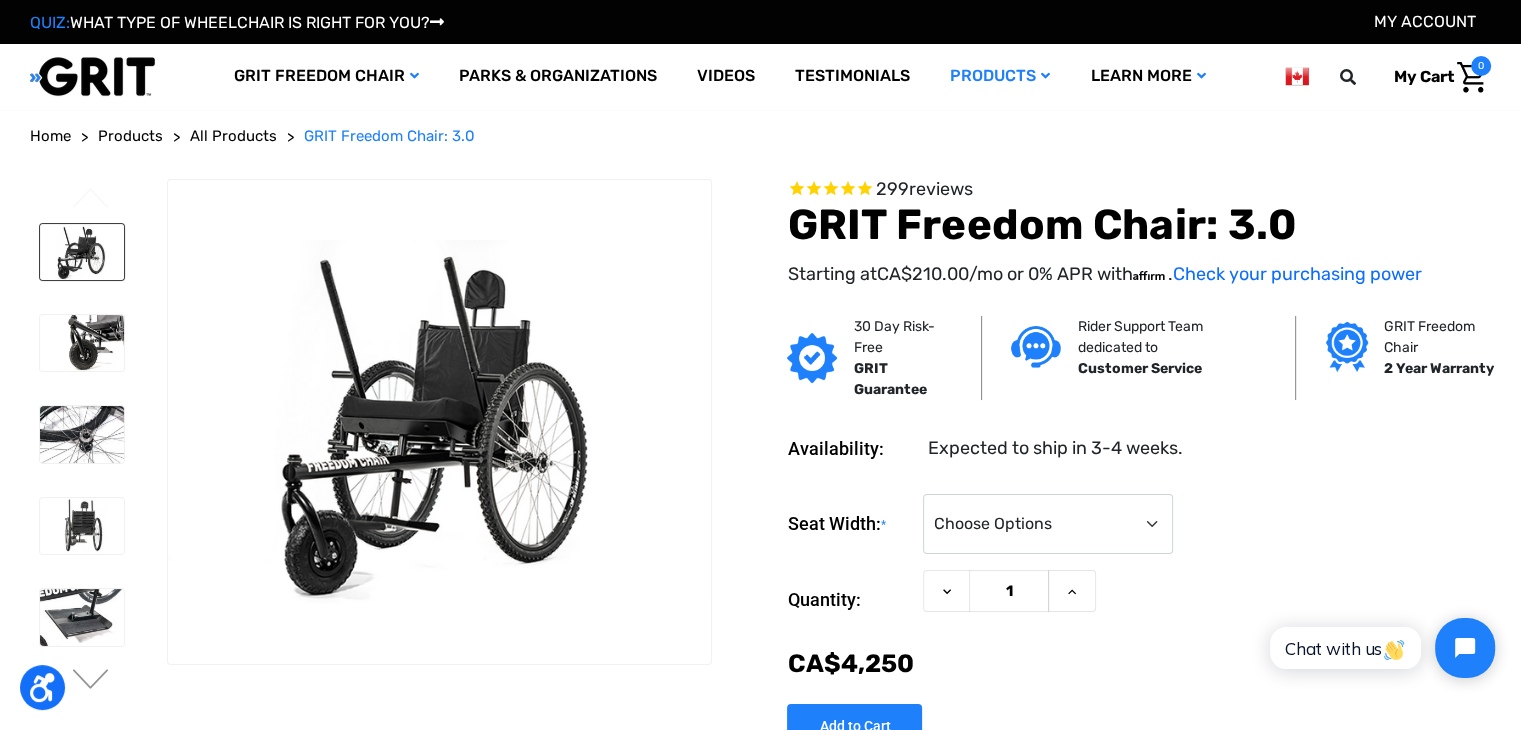 click at bounding box center (82, 252) 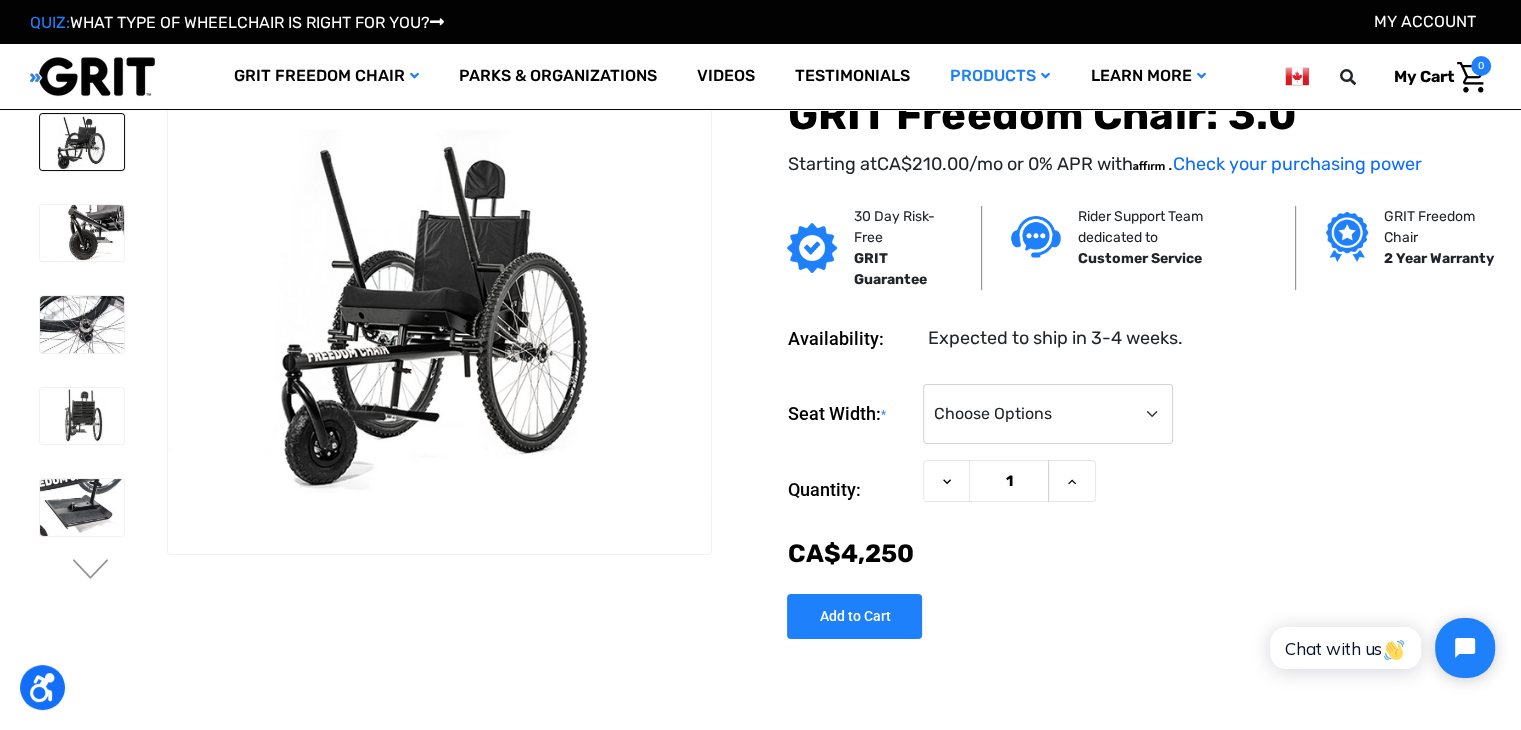 scroll, scrollTop: 100, scrollLeft: 0, axis: vertical 